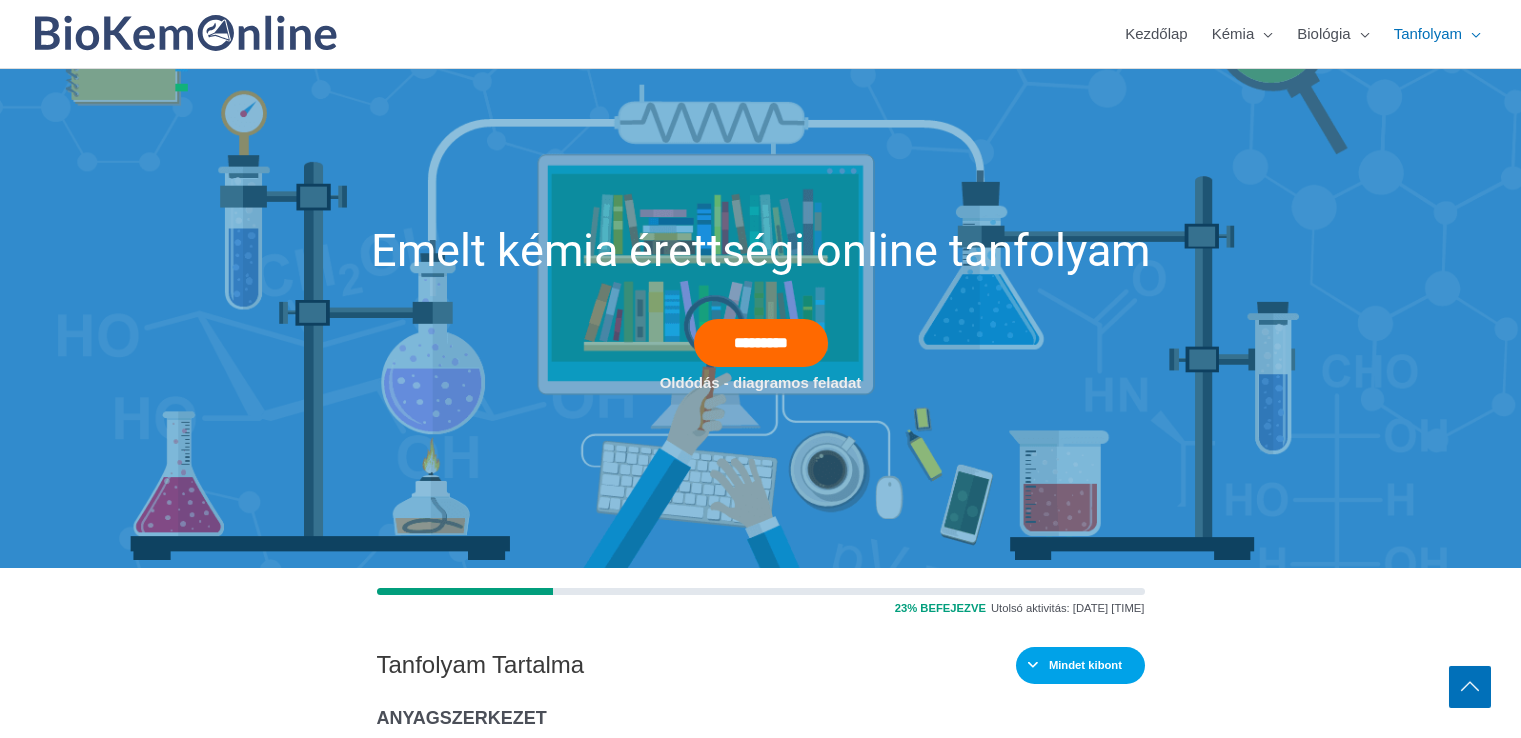 scroll, scrollTop: 500, scrollLeft: 0, axis: vertical 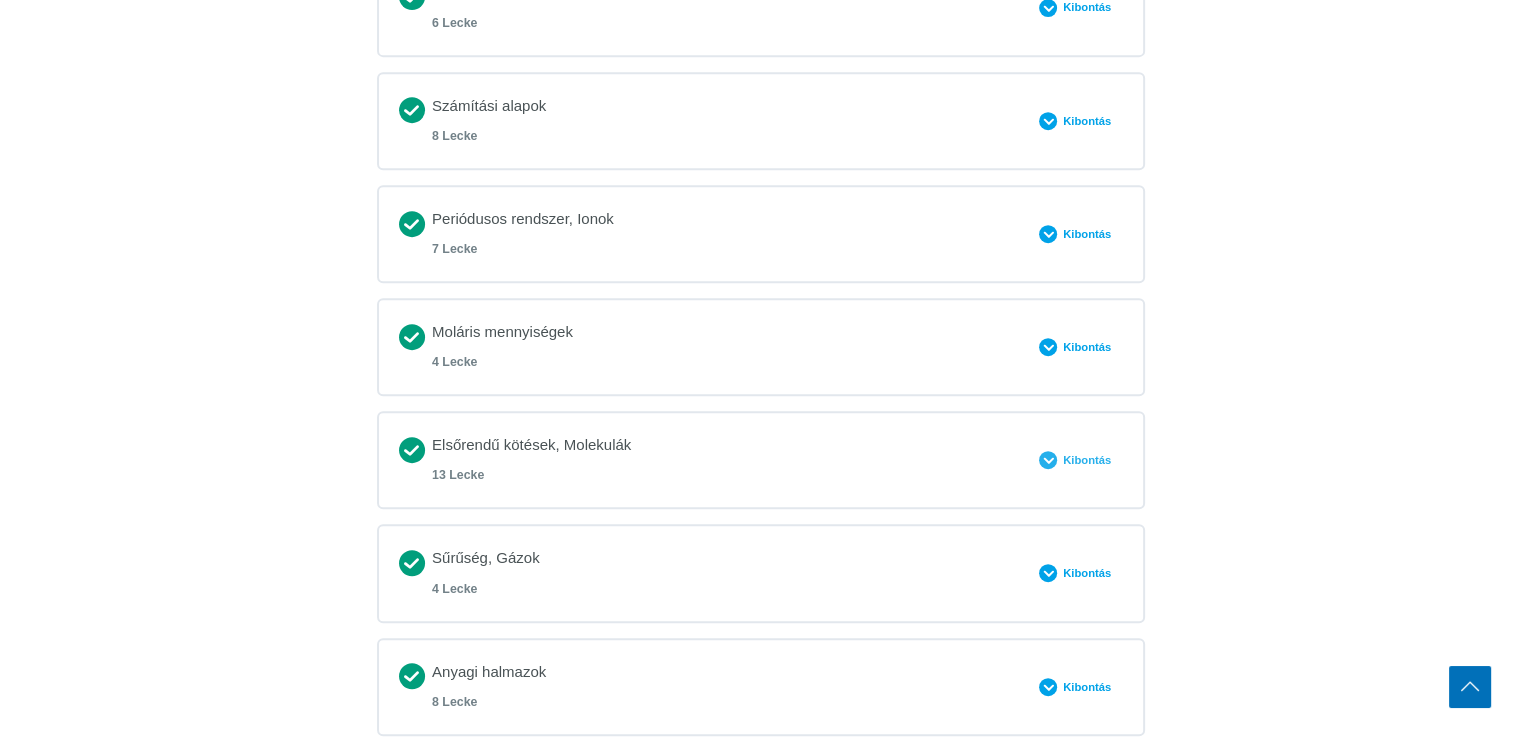click at bounding box center [1048, 460] 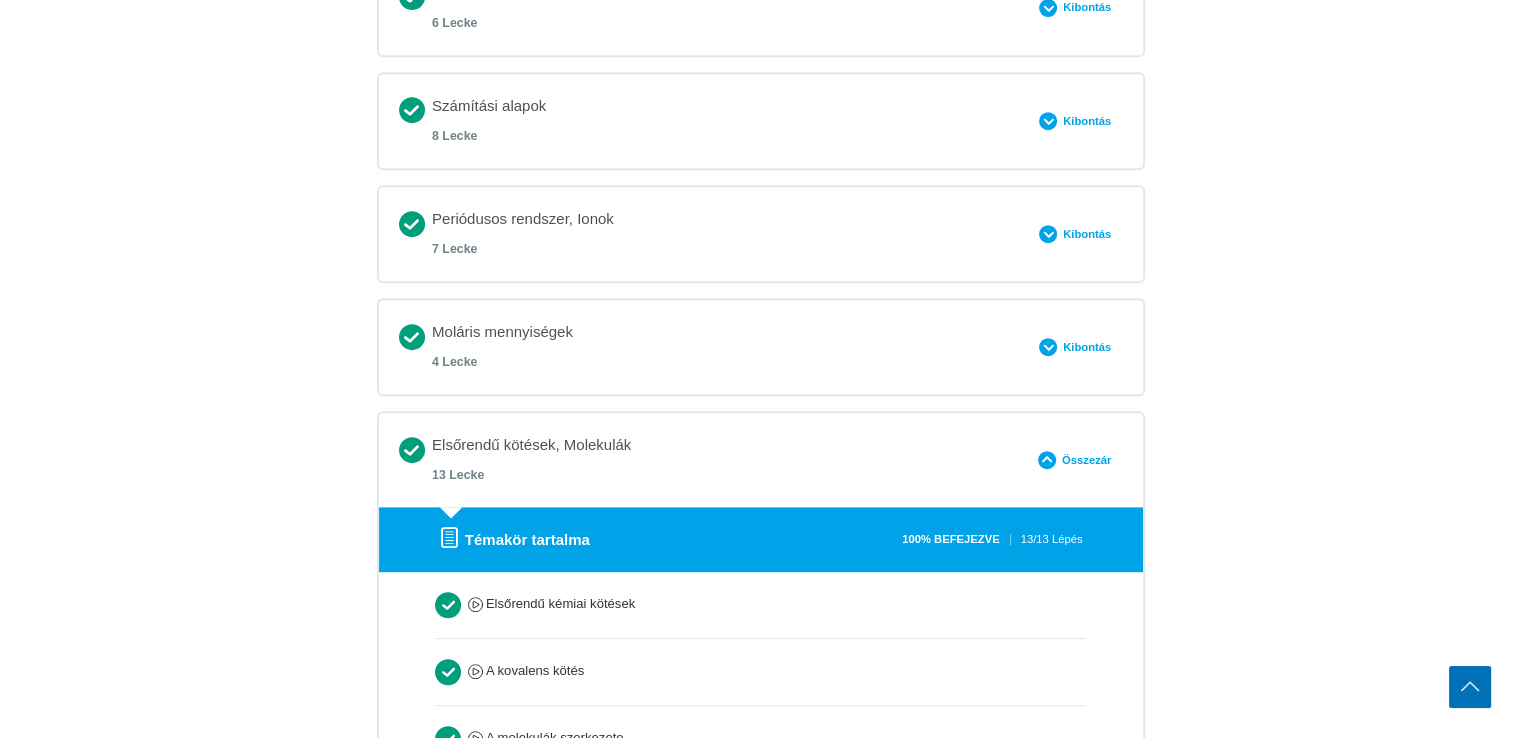 scroll, scrollTop: 700, scrollLeft: 0, axis: vertical 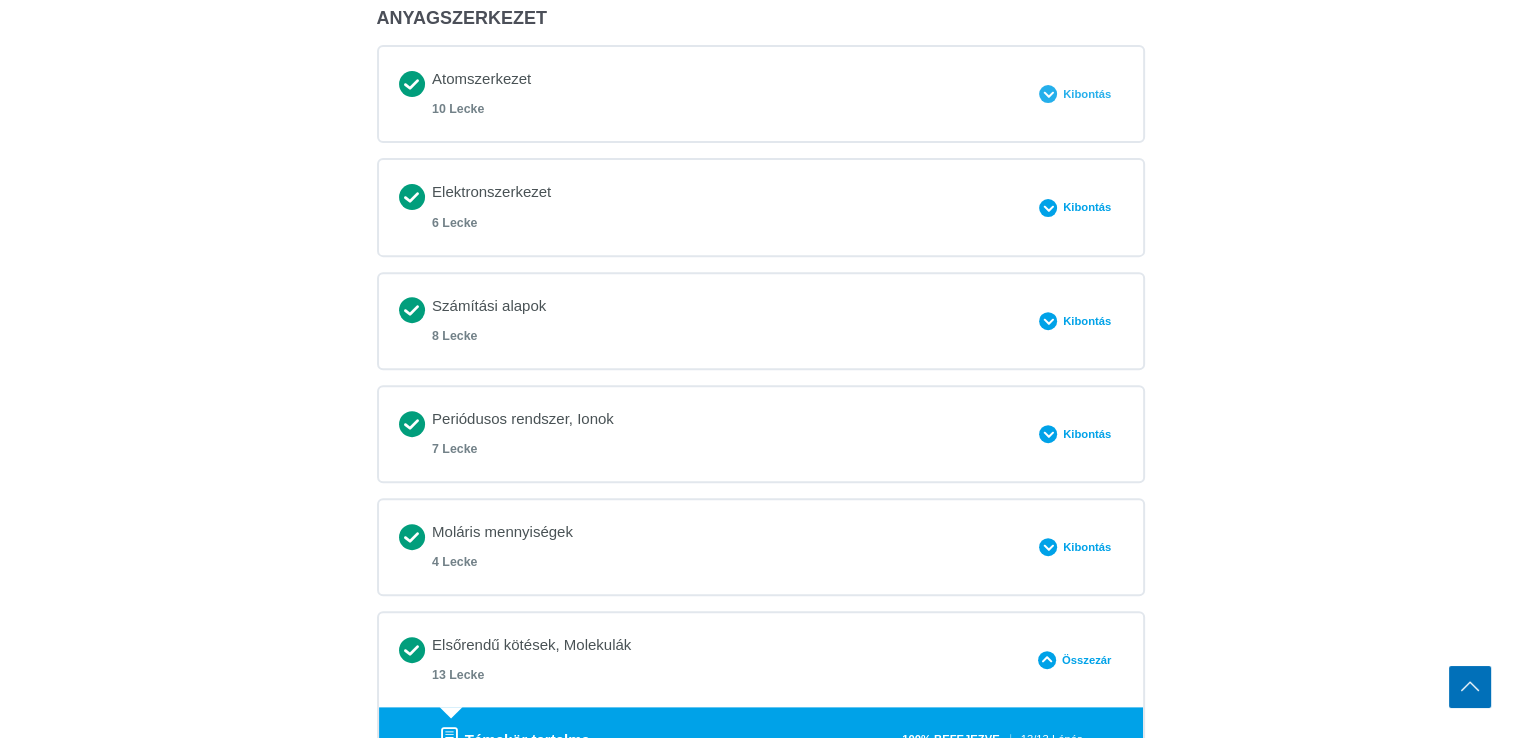 click at bounding box center (1048, 94) 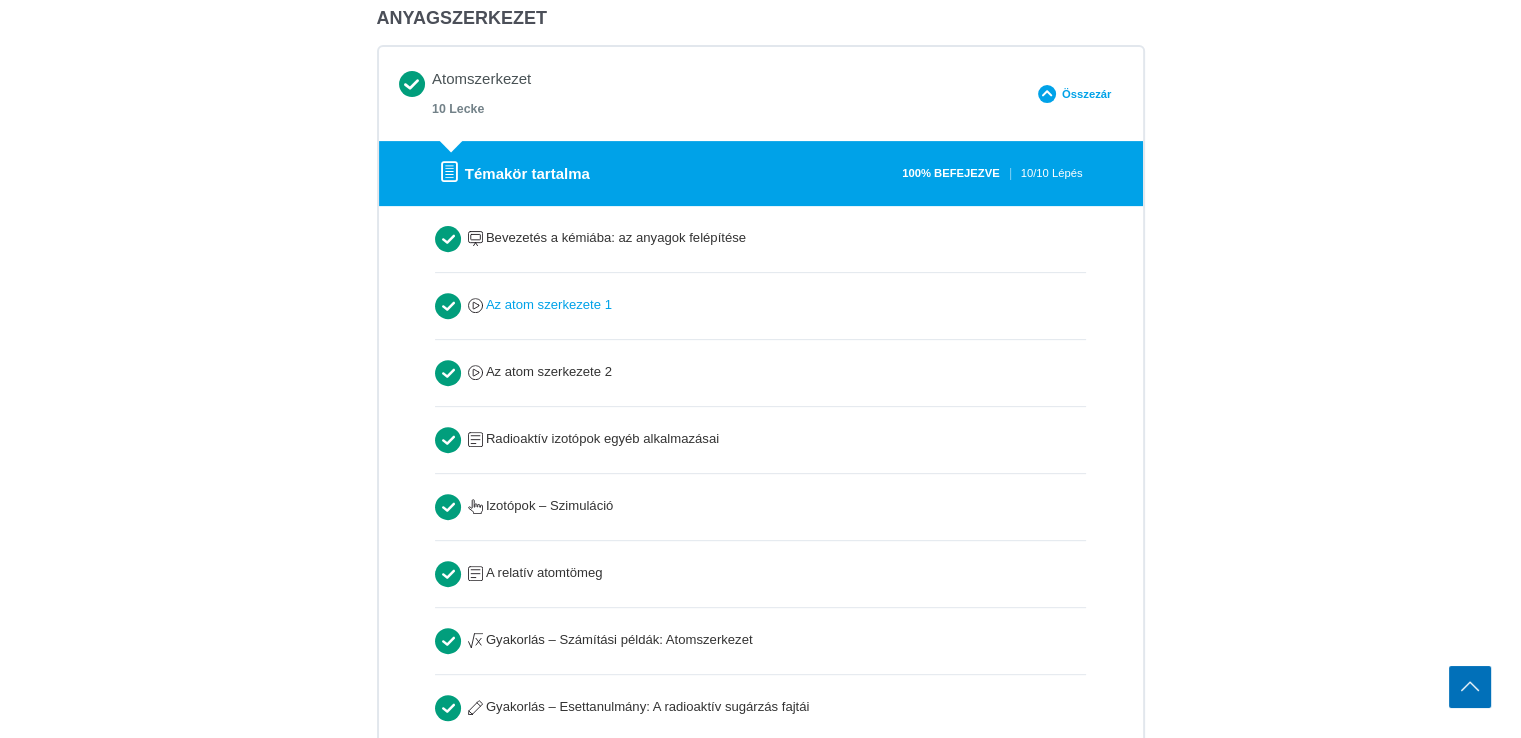 click on "Az atom szerkezete 1" at bounding box center [540, 305] 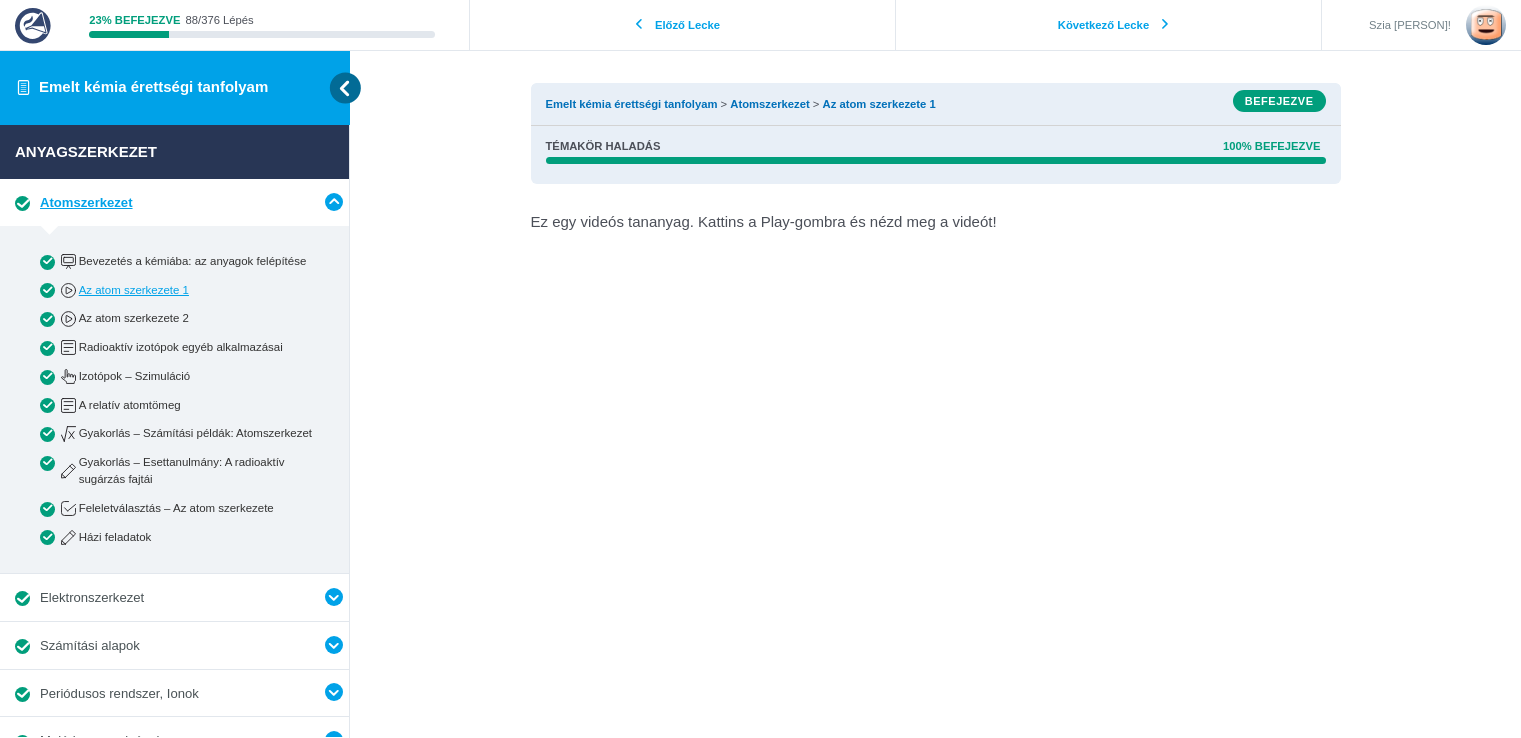 scroll, scrollTop: 0, scrollLeft: 0, axis: both 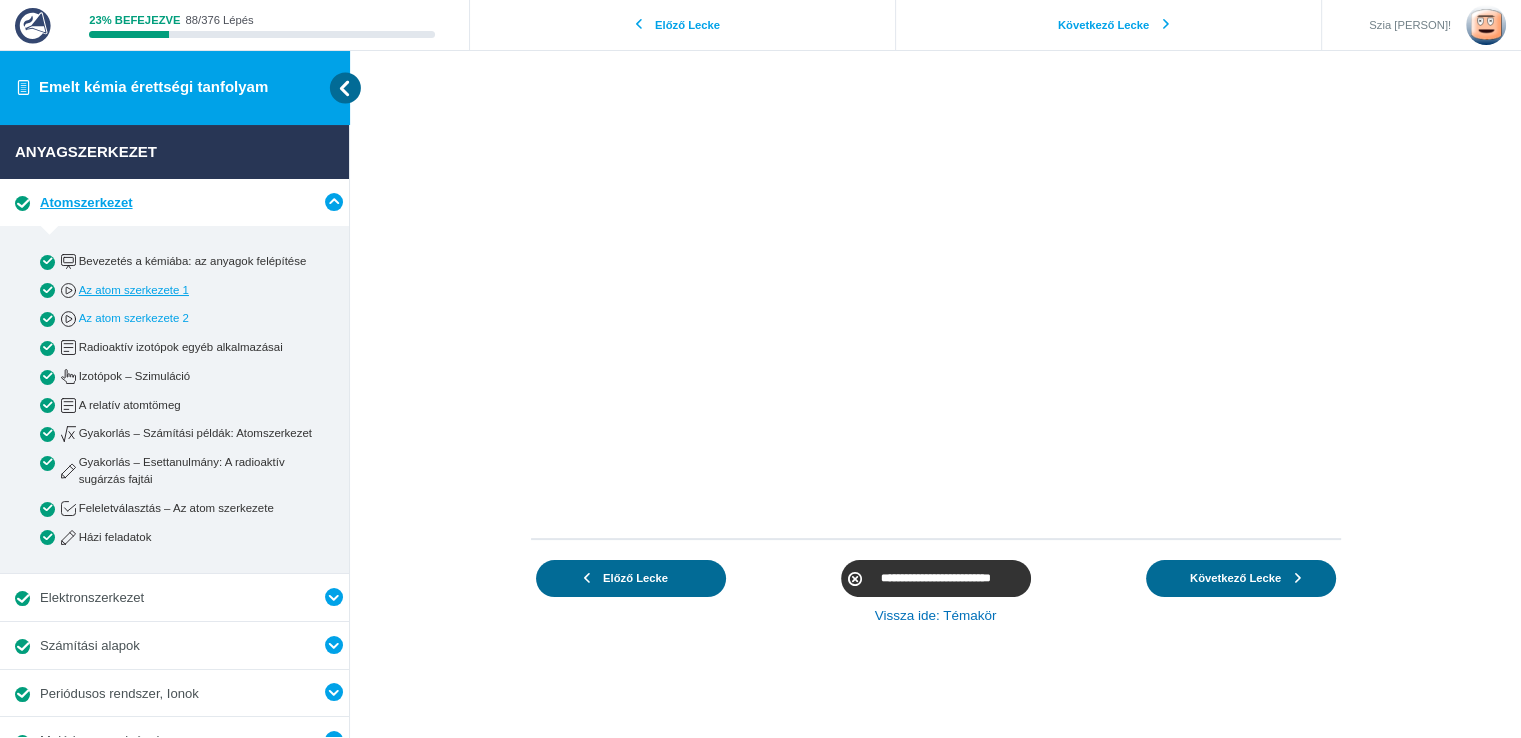 click on "Az atom szerkezete 2" at bounding box center (191, 318) 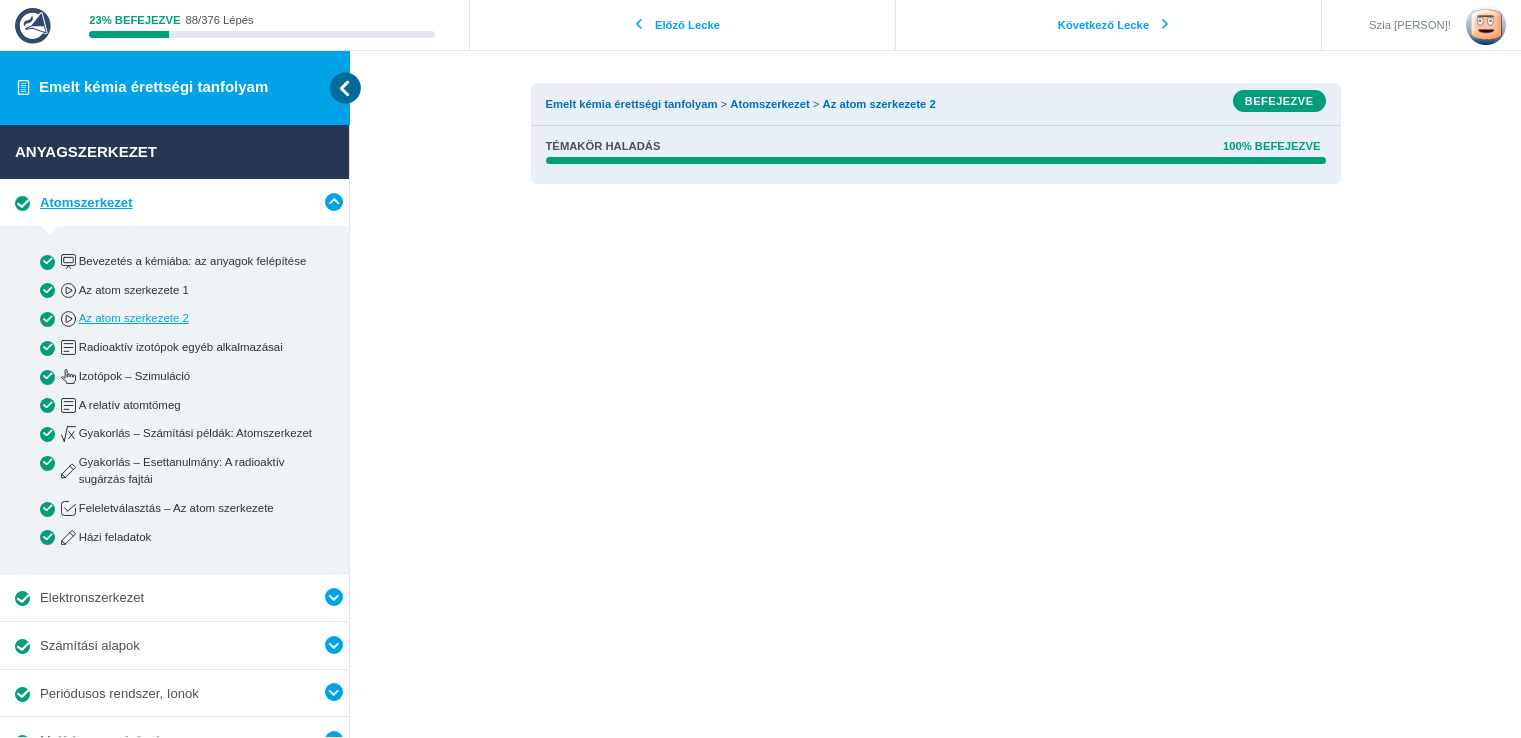 scroll, scrollTop: 0, scrollLeft: 0, axis: both 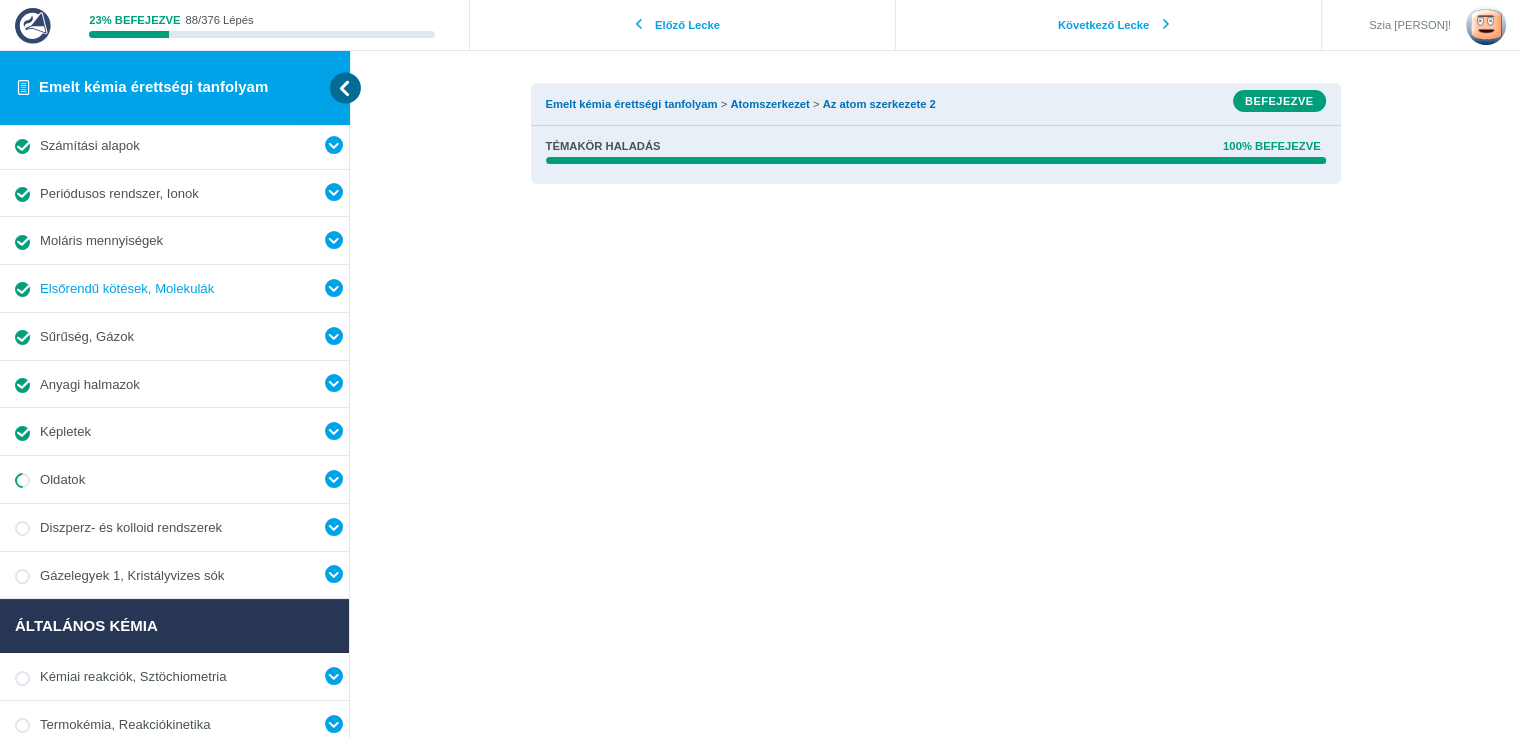 click on "Elsőrendű kötések, Molekulák" at bounding box center (127, 289) 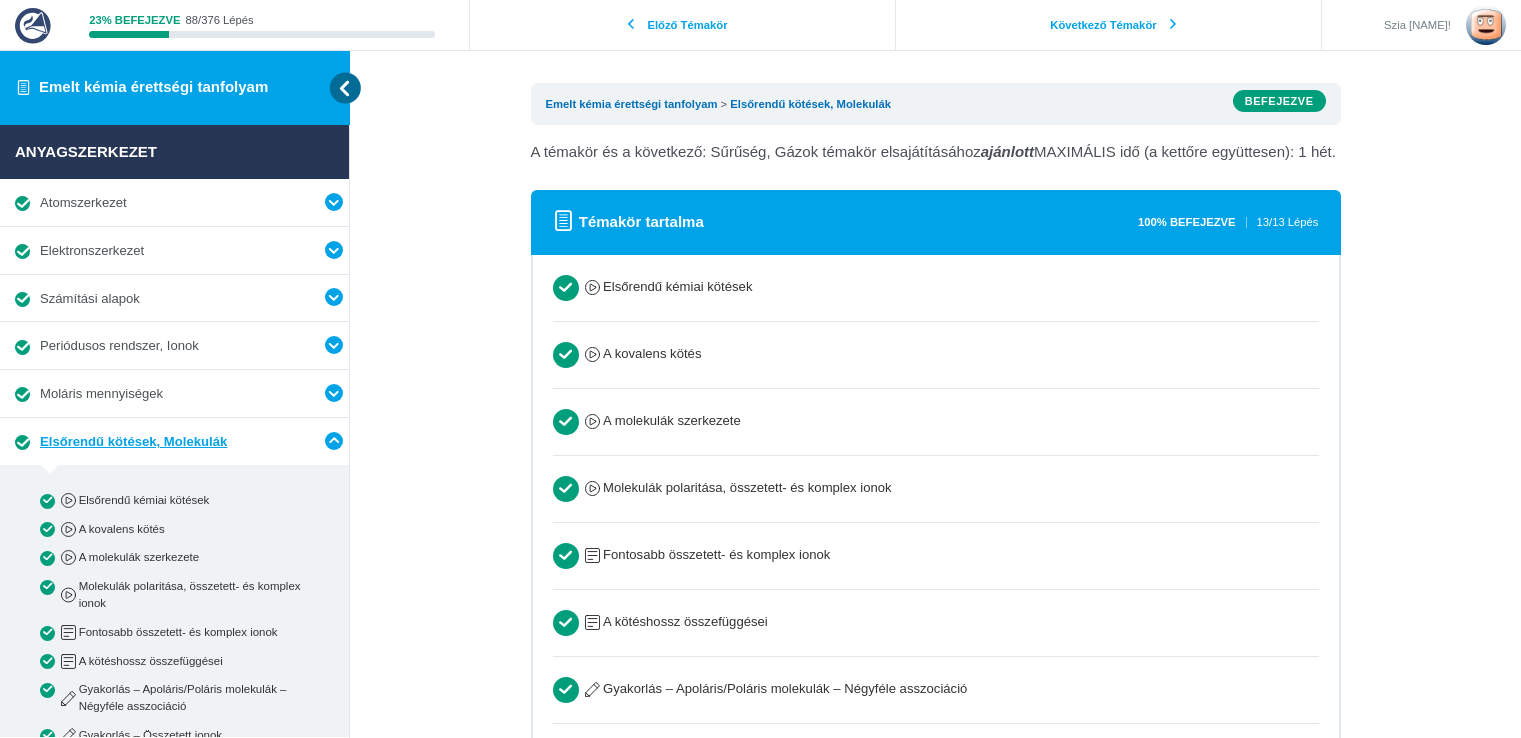 scroll, scrollTop: 0, scrollLeft: 0, axis: both 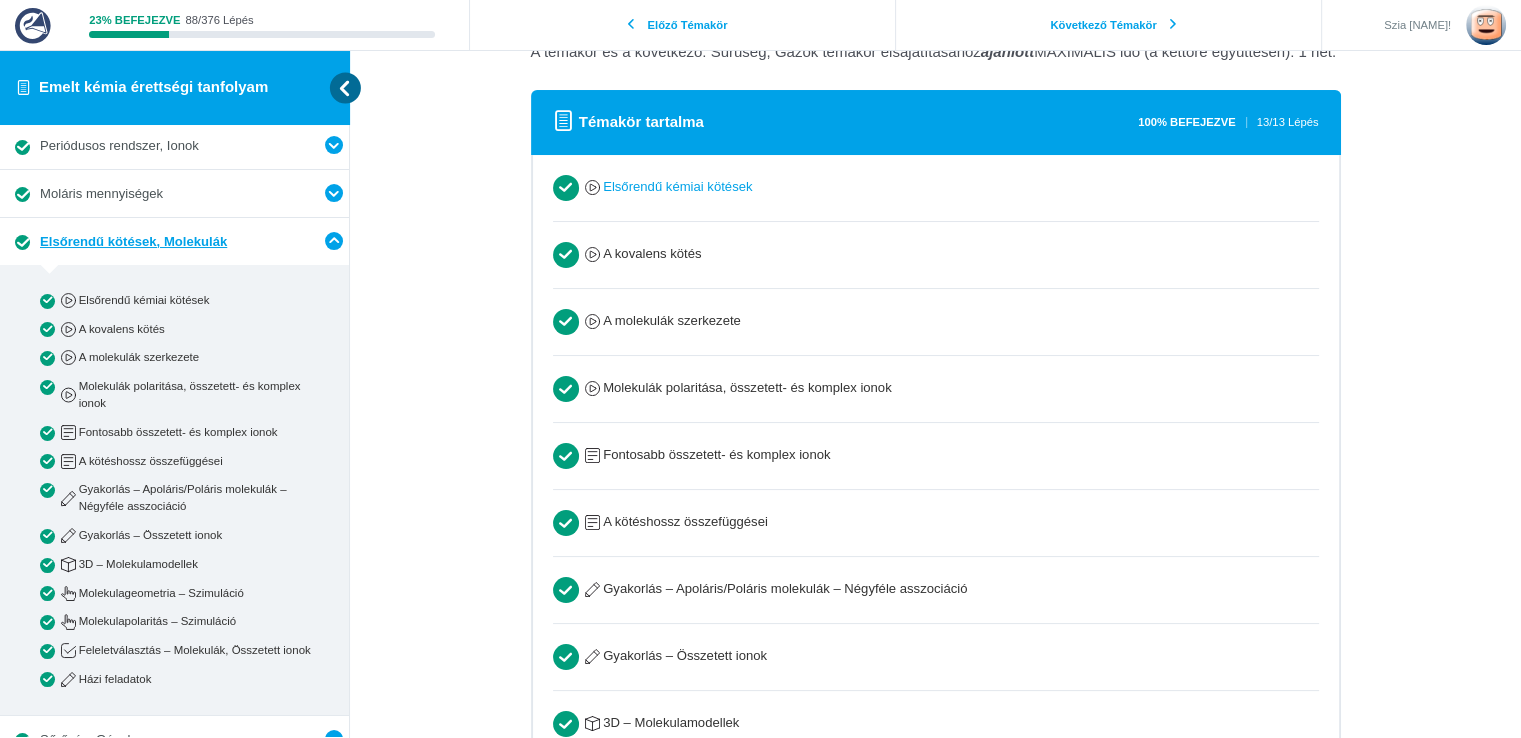 click on "Elsőrendű kémiai kötések" at bounding box center [668, 187] 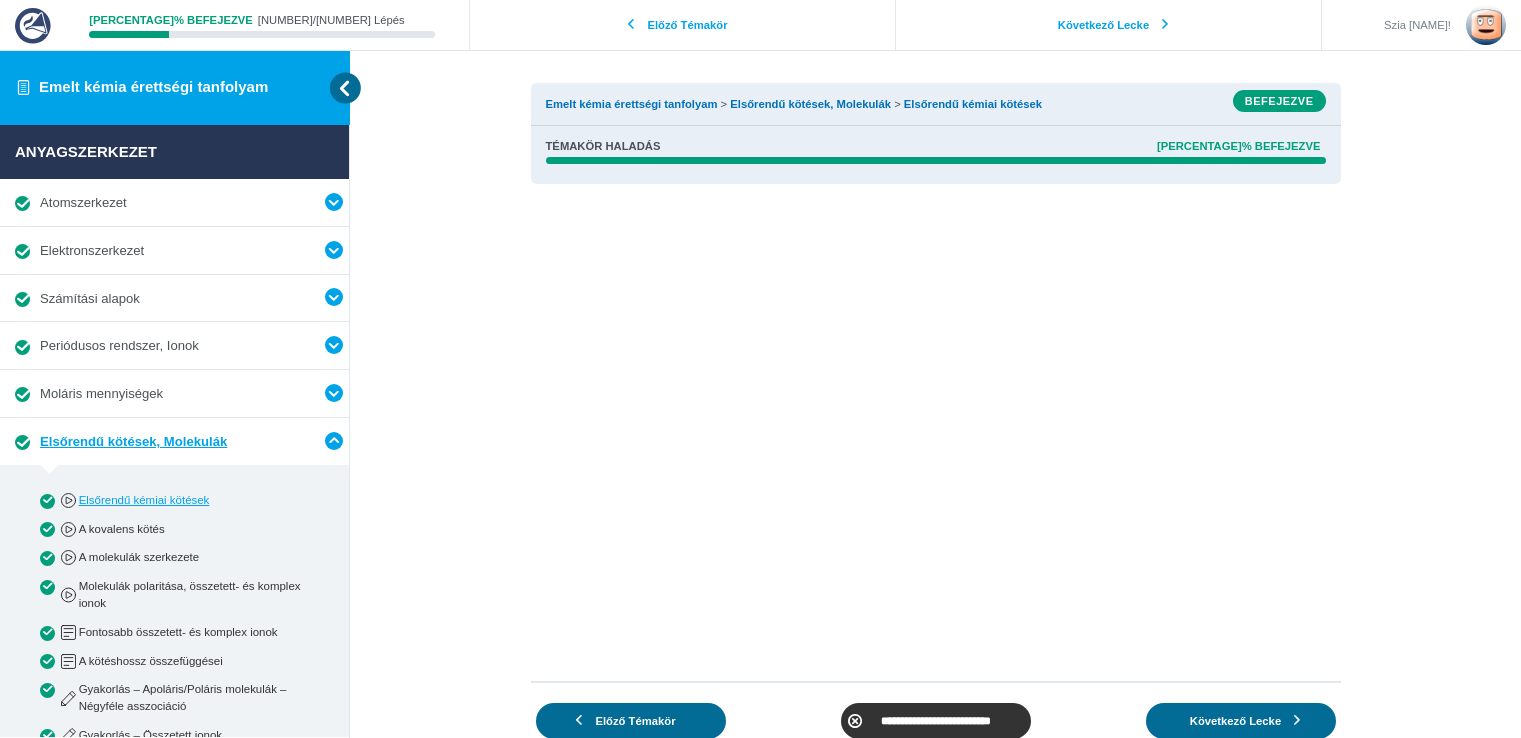 scroll, scrollTop: 0, scrollLeft: 0, axis: both 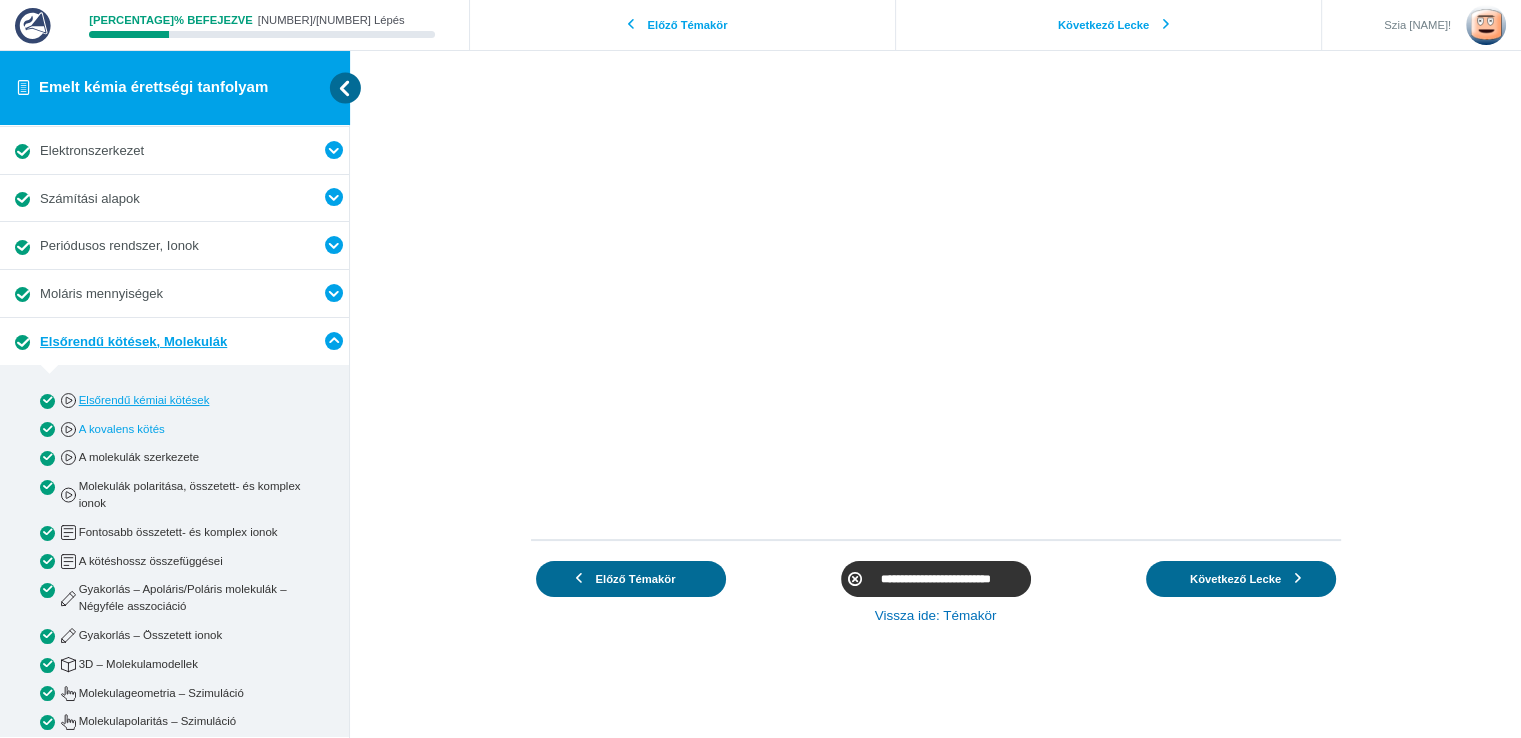 click on "A kovalens kötés" at bounding box center (191, 429) 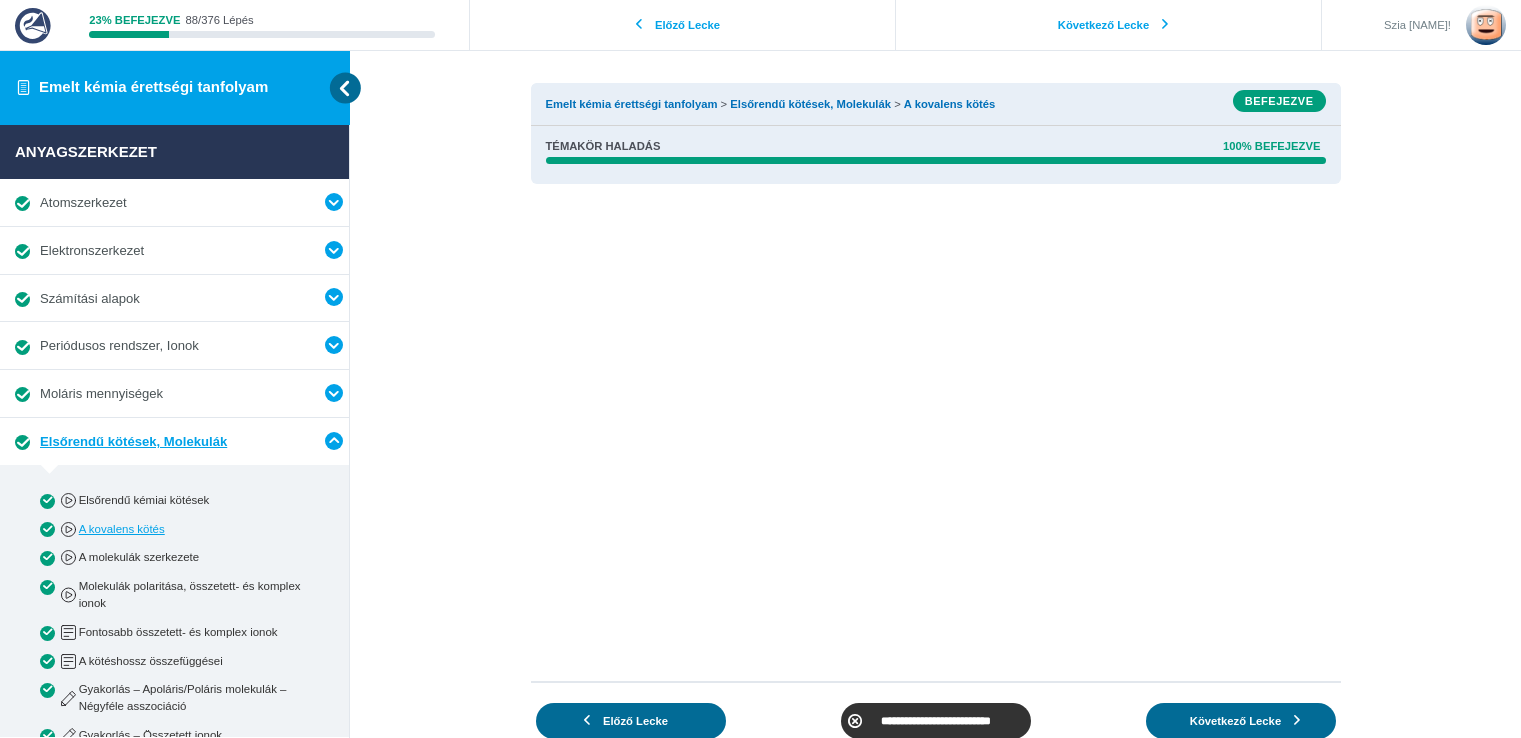 scroll, scrollTop: 0, scrollLeft: 0, axis: both 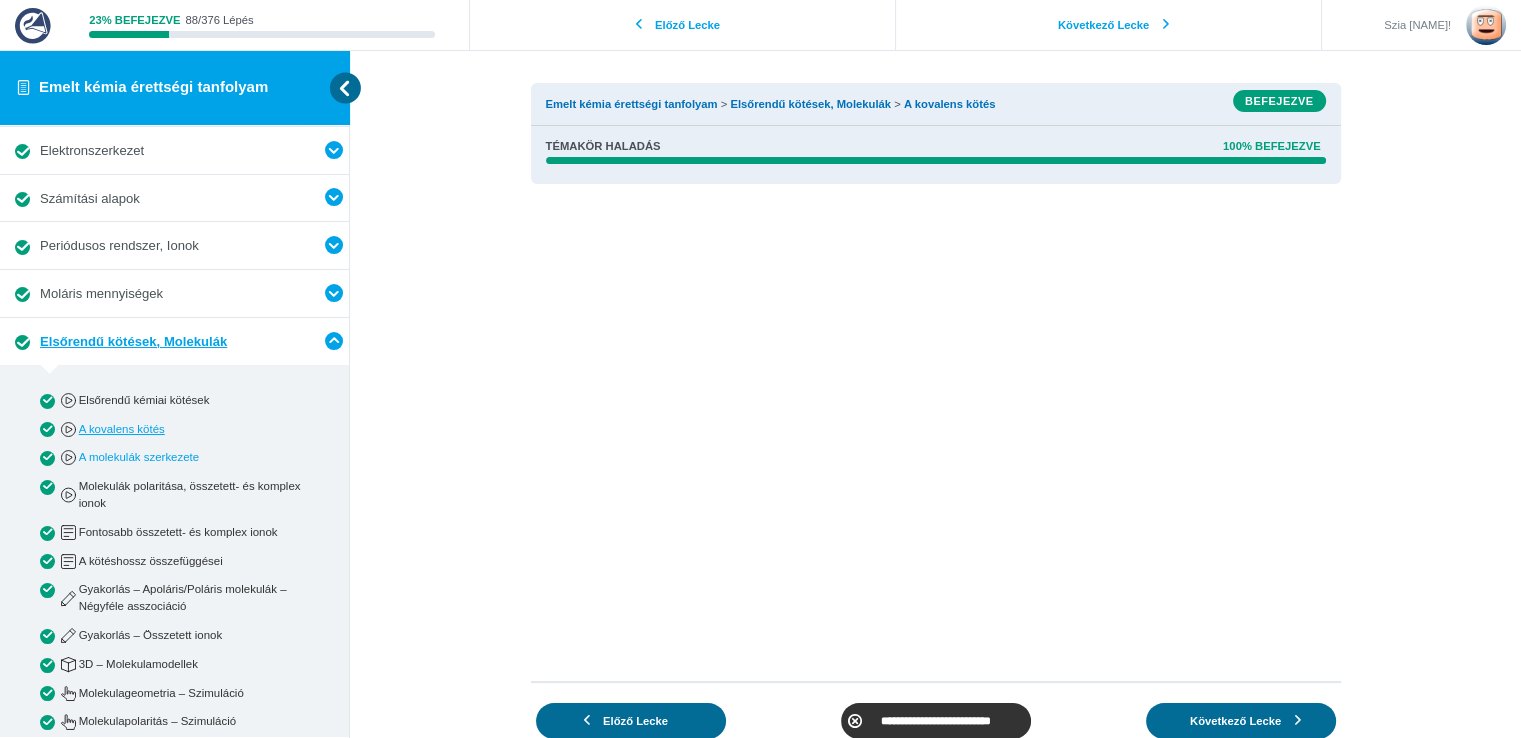 click on "A molekulák szerkezete" at bounding box center [191, 457] 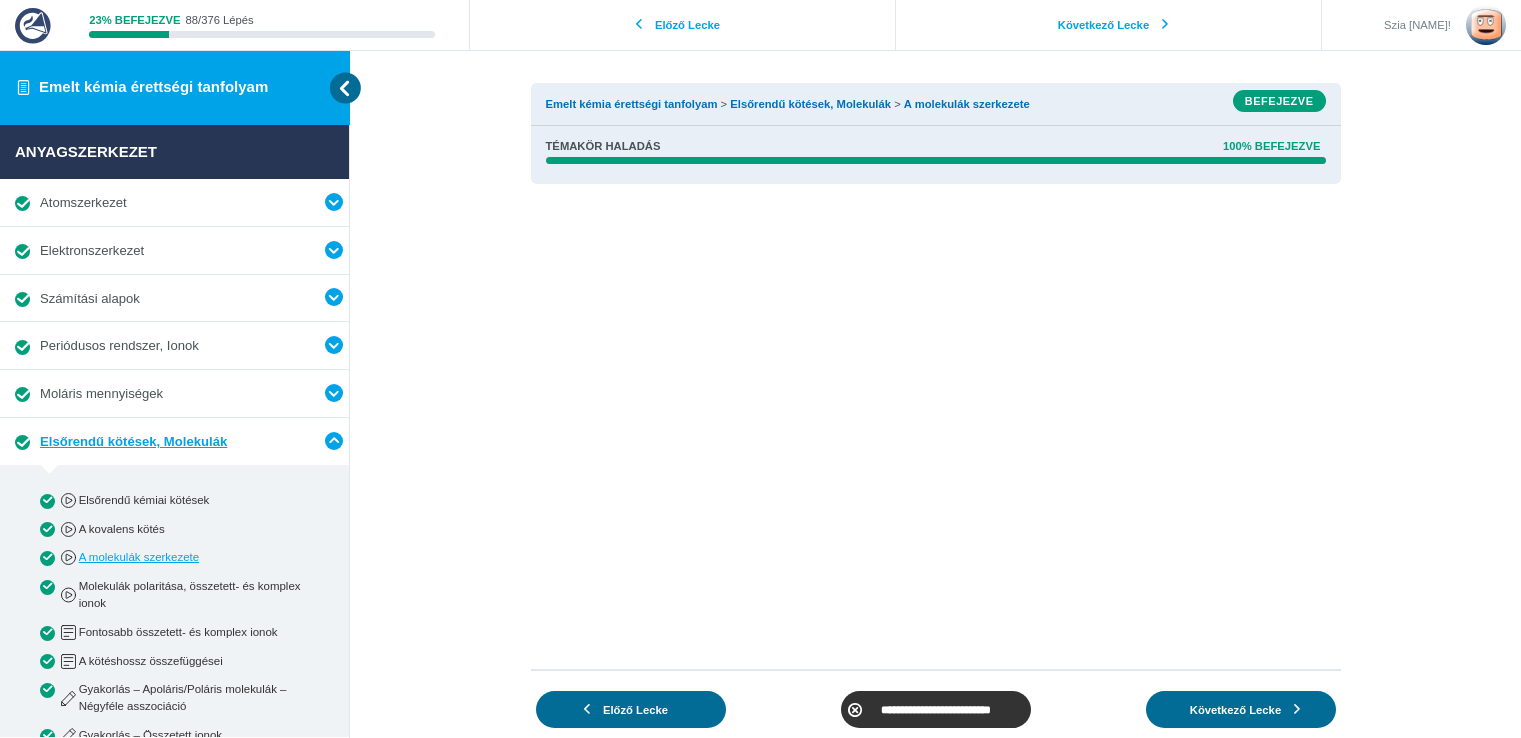 scroll, scrollTop: 0, scrollLeft: 0, axis: both 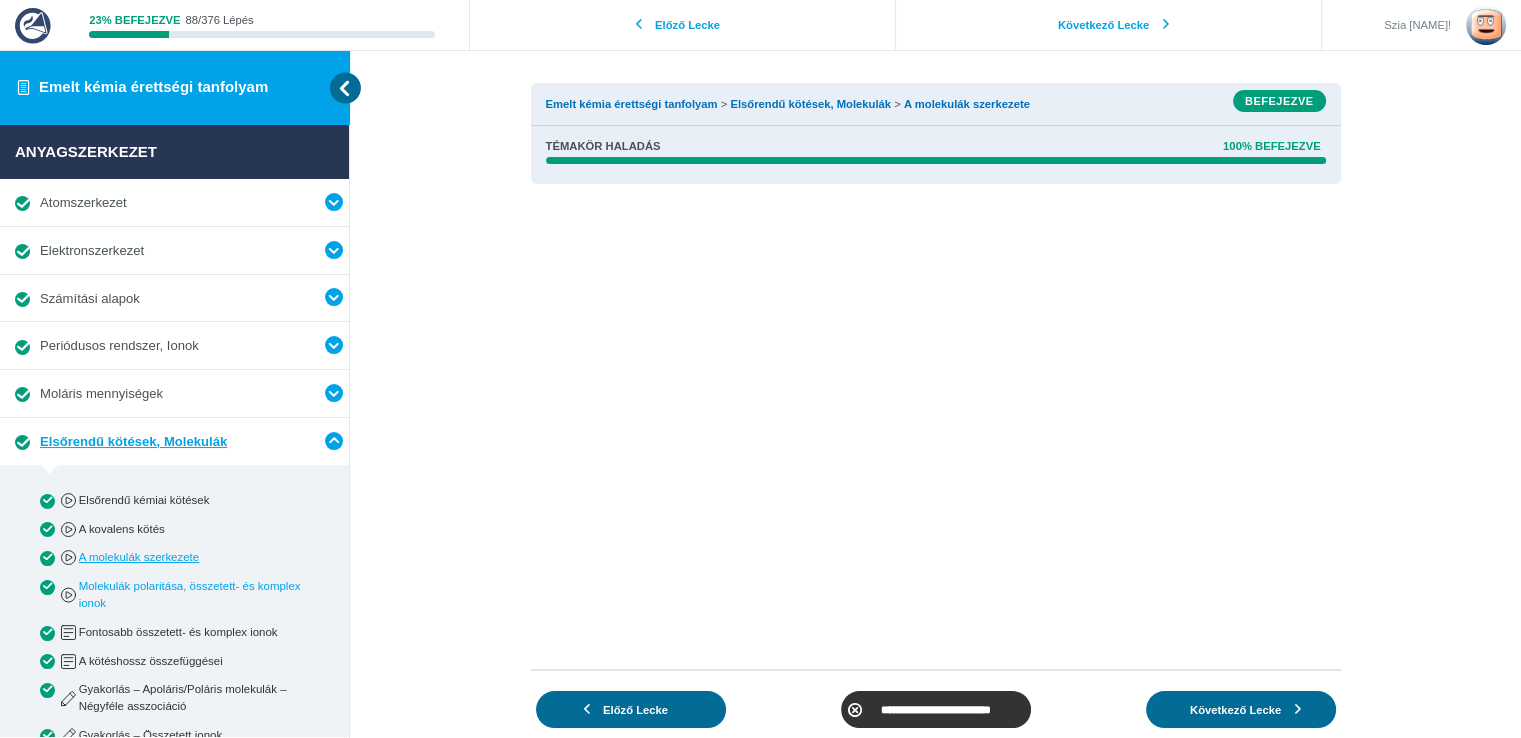 click on "Molekulák polaritása, összetett- és komplex ionok" at bounding box center [191, 595] 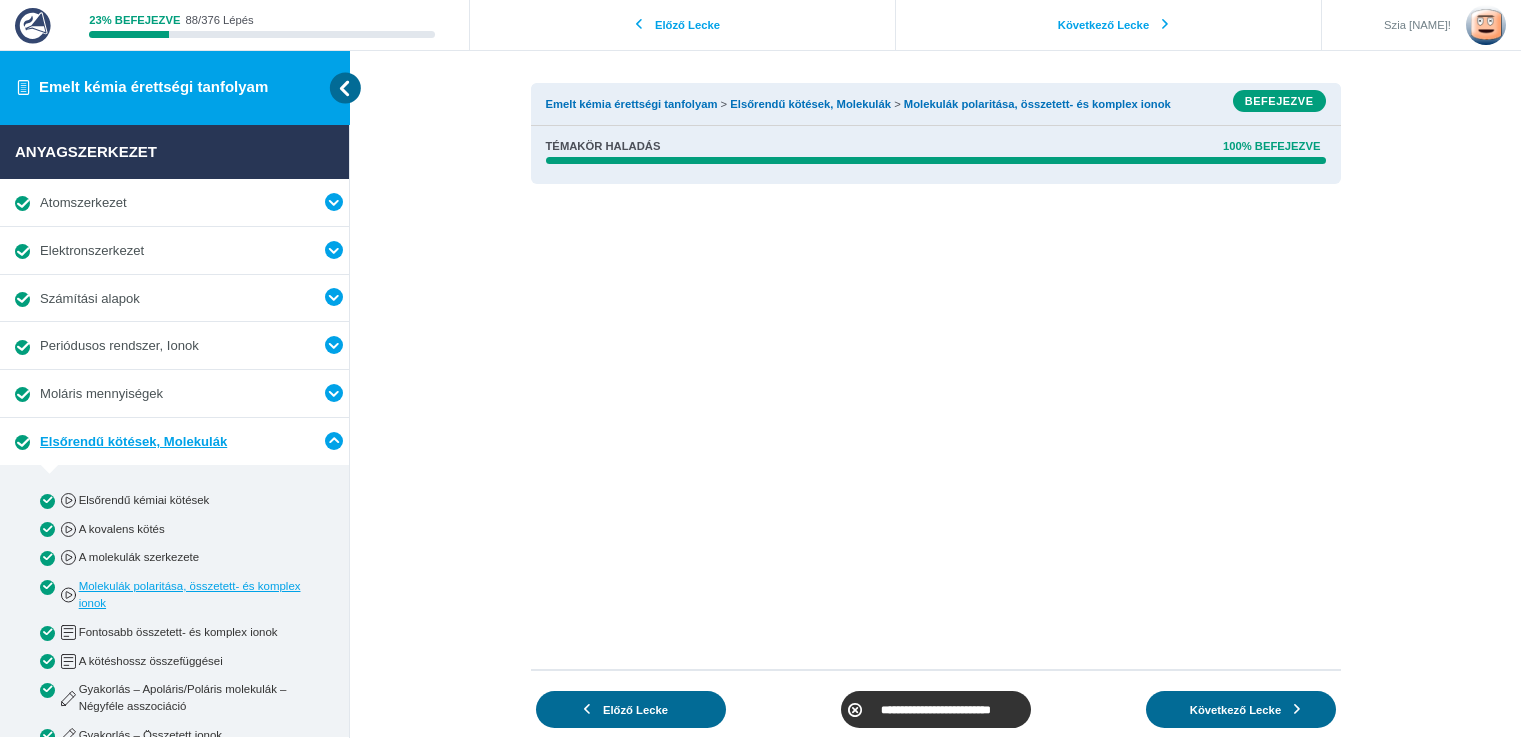 scroll, scrollTop: 0, scrollLeft: 0, axis: both 